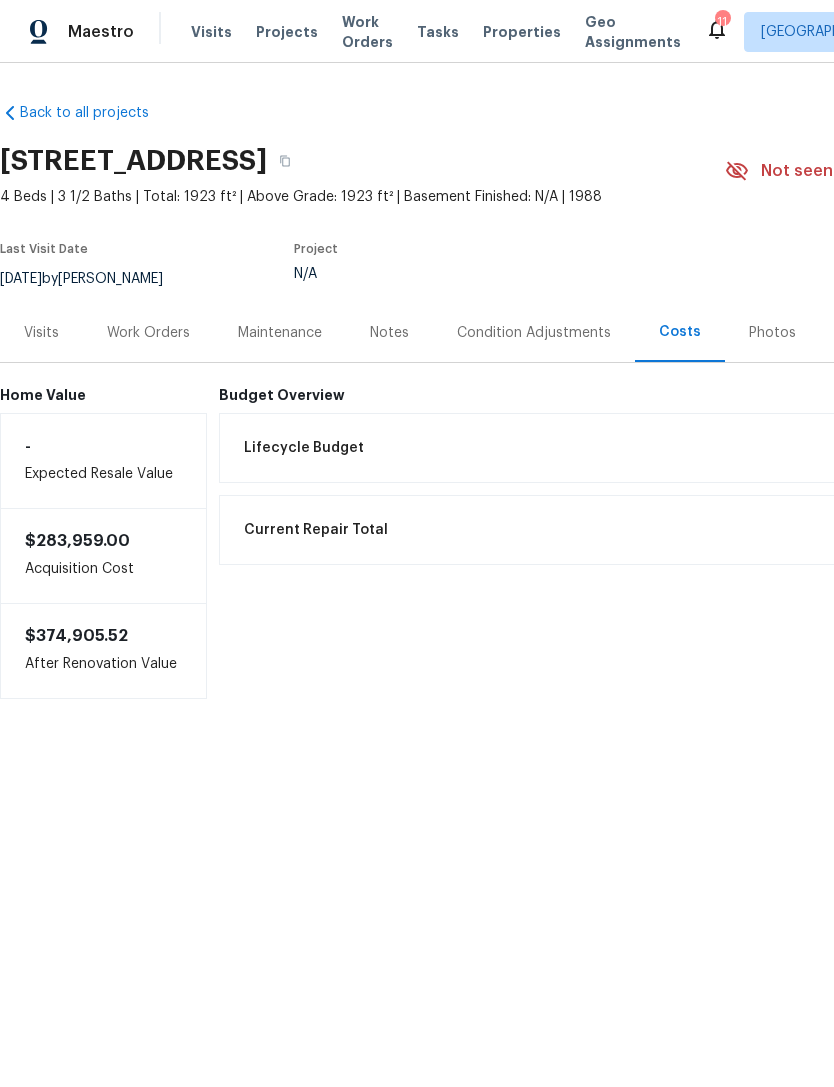 scroll, scrollTop: 0, scrollLeft: 0, axis: both 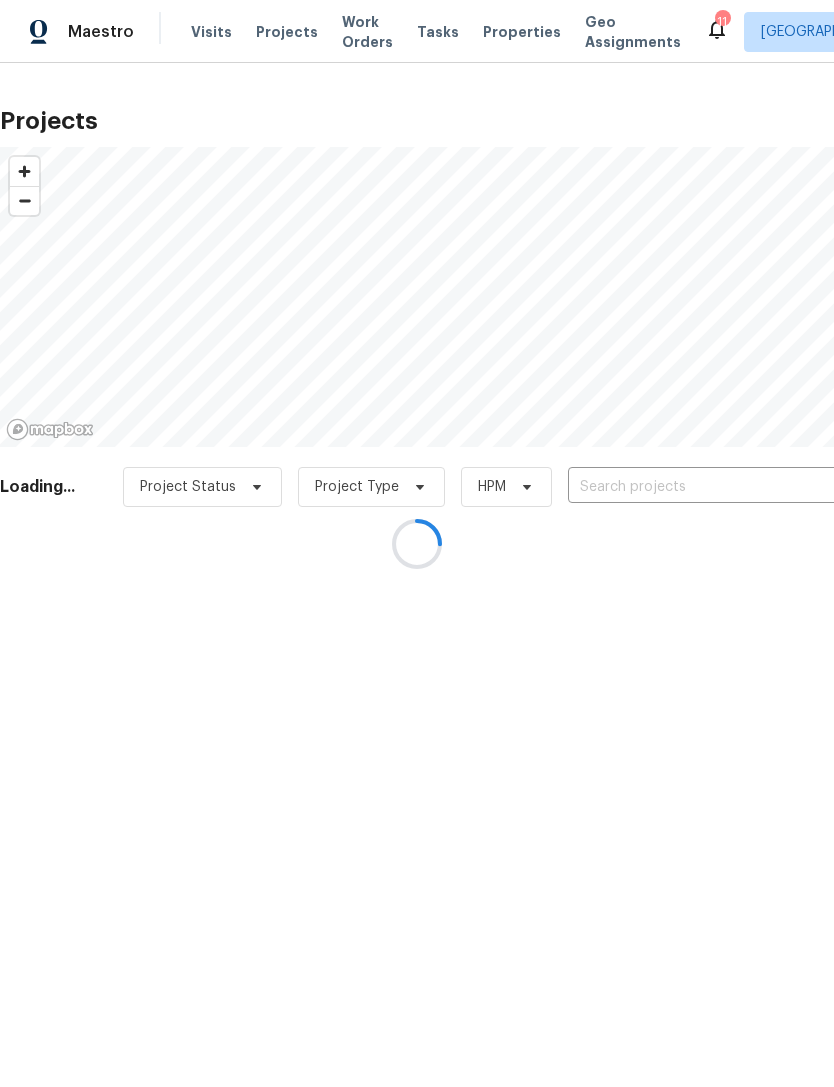 click at bounding box center [417, 543] 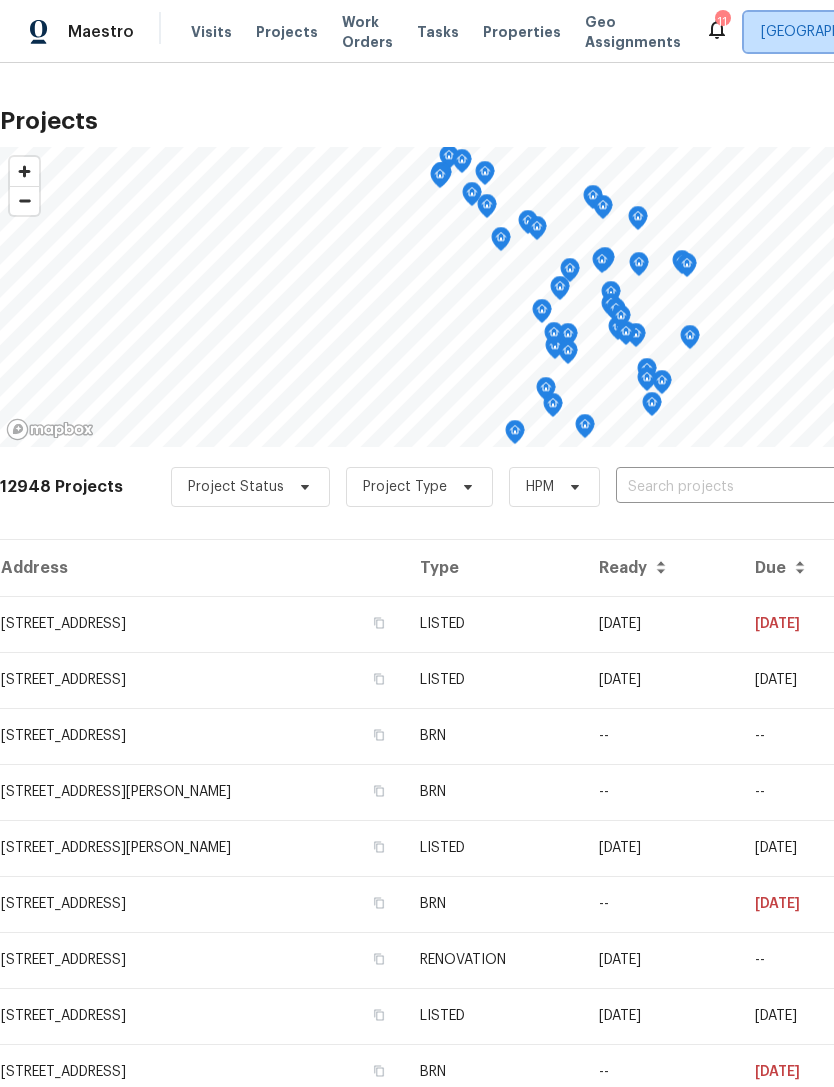 click 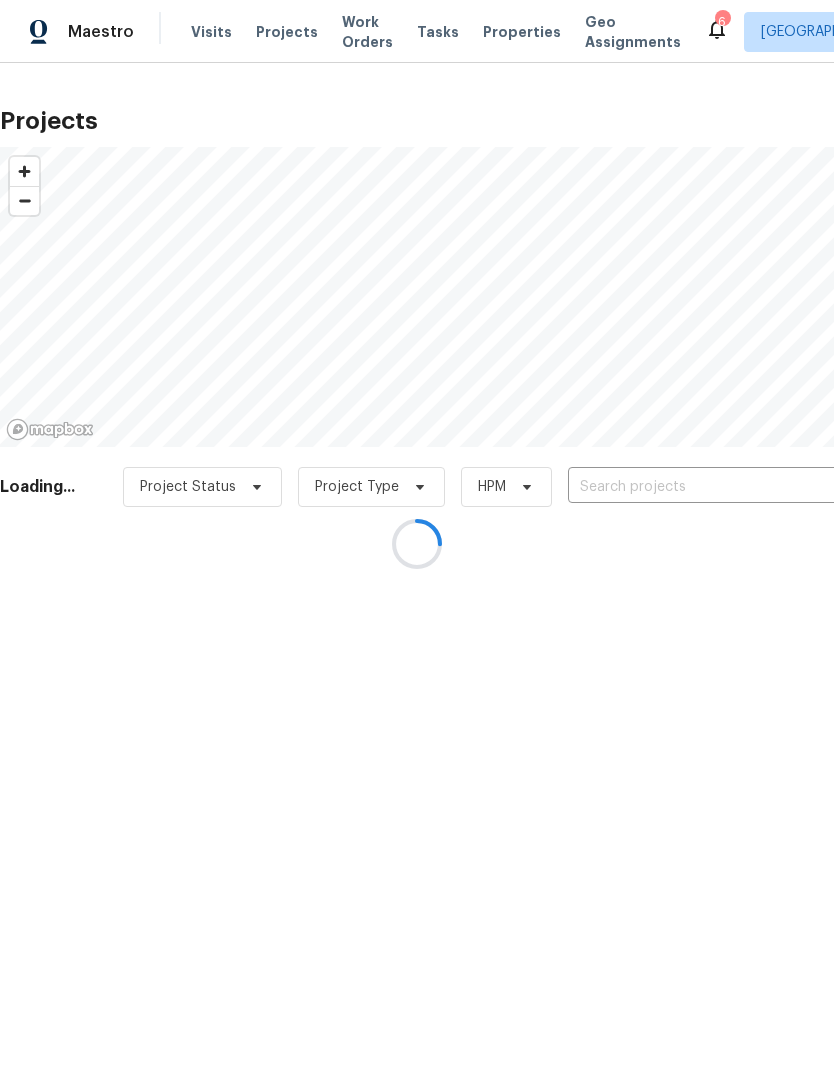 click at bounding box center [417, 543] 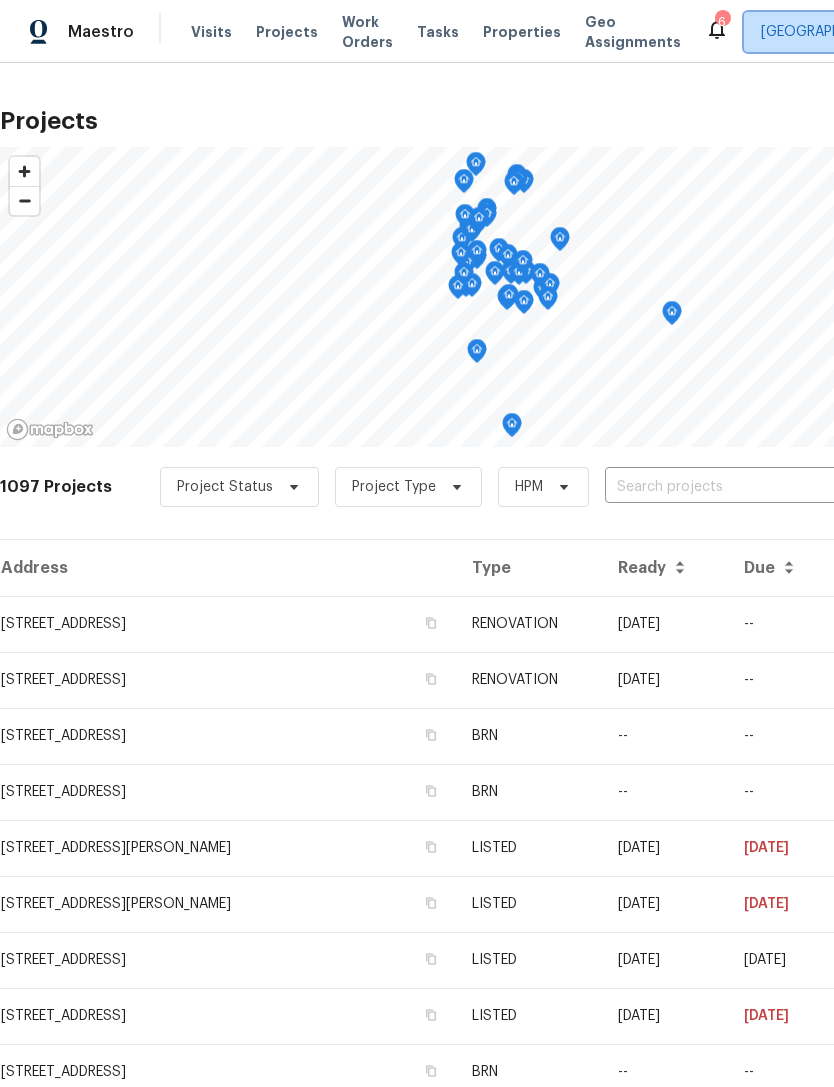 click on "[GEOGRAPHIC_DATA], [GEOGRAPHIC_DATA]" at bounding box center (903, 32) 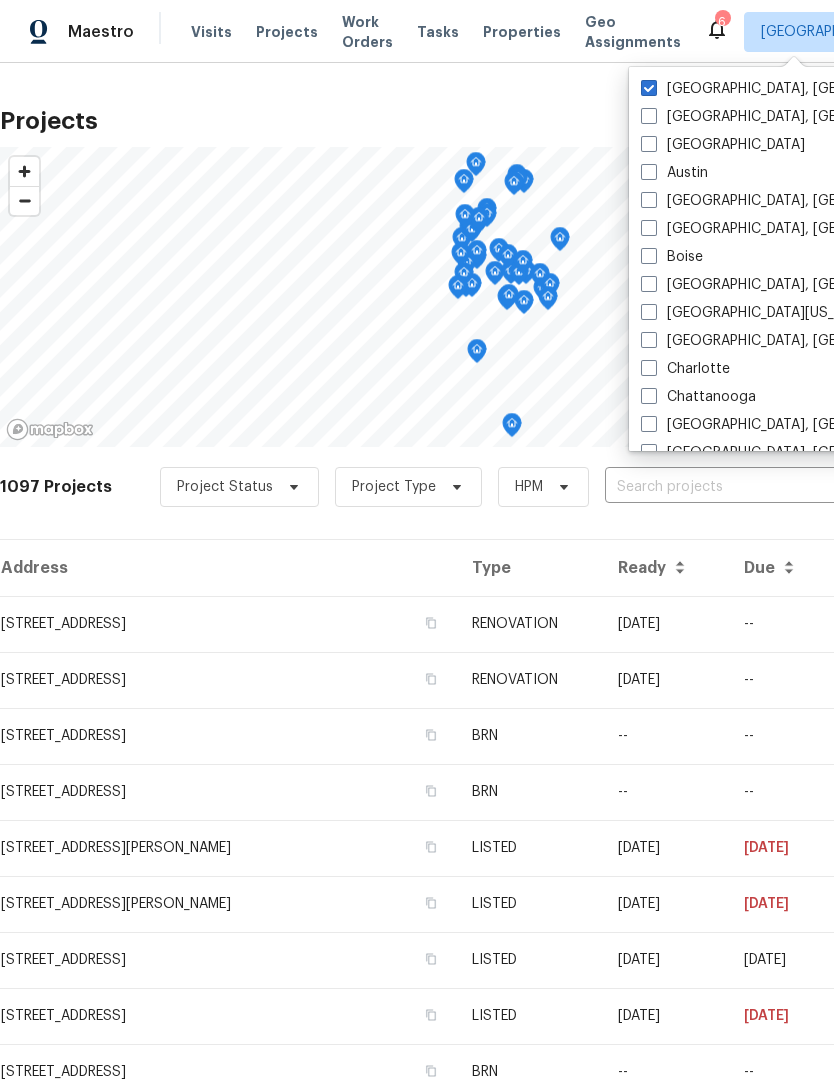 click on "[GEOGRAPHIC_DATA]" at bounding box center (723, 145) 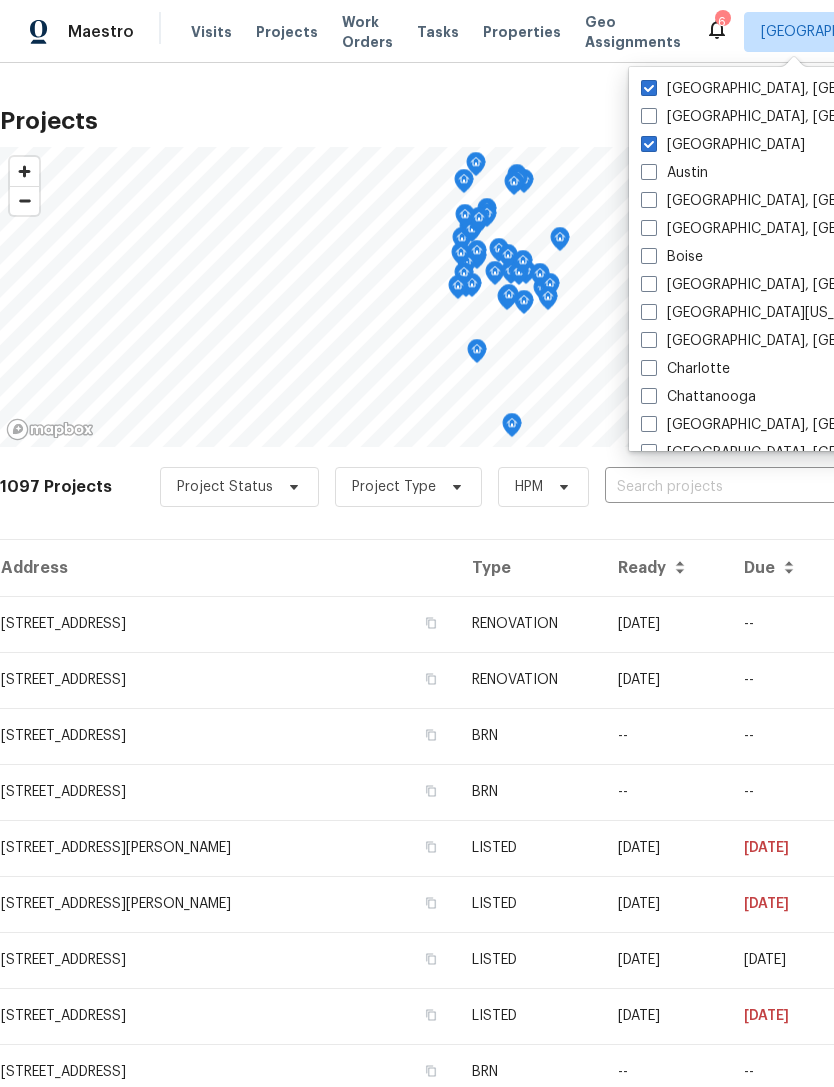 checkbox on "true" 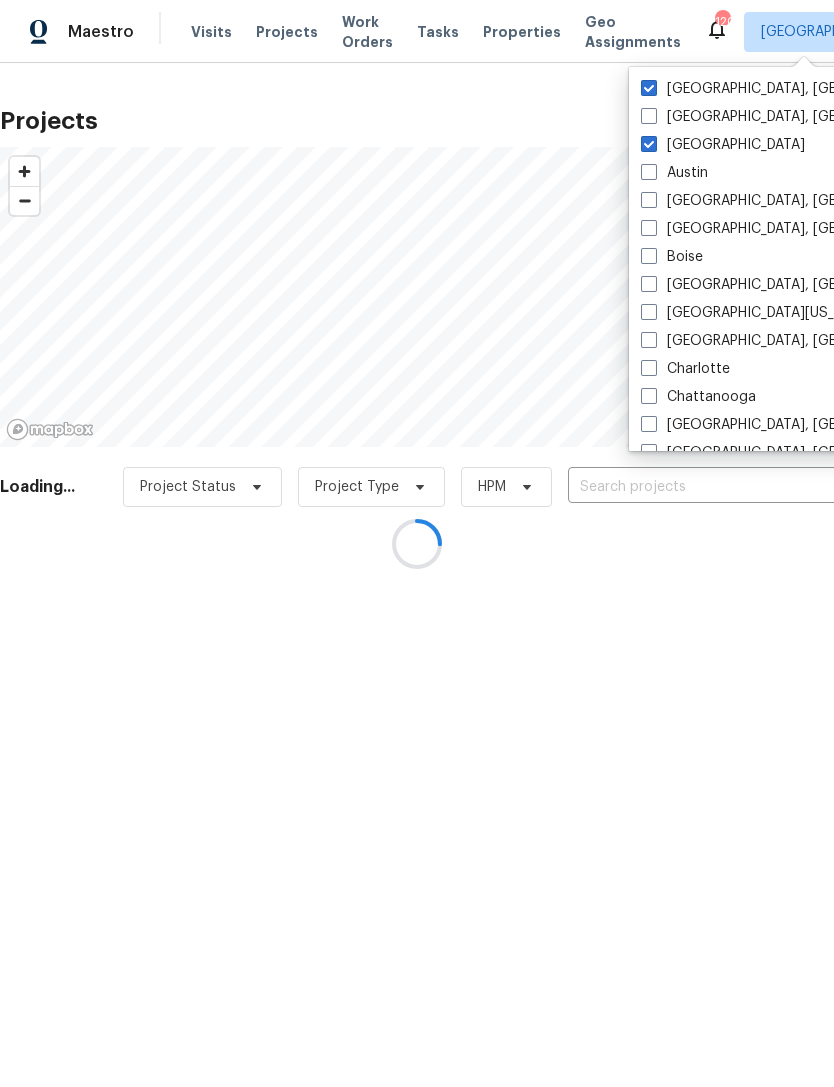 click at bounding box center [649, 88] 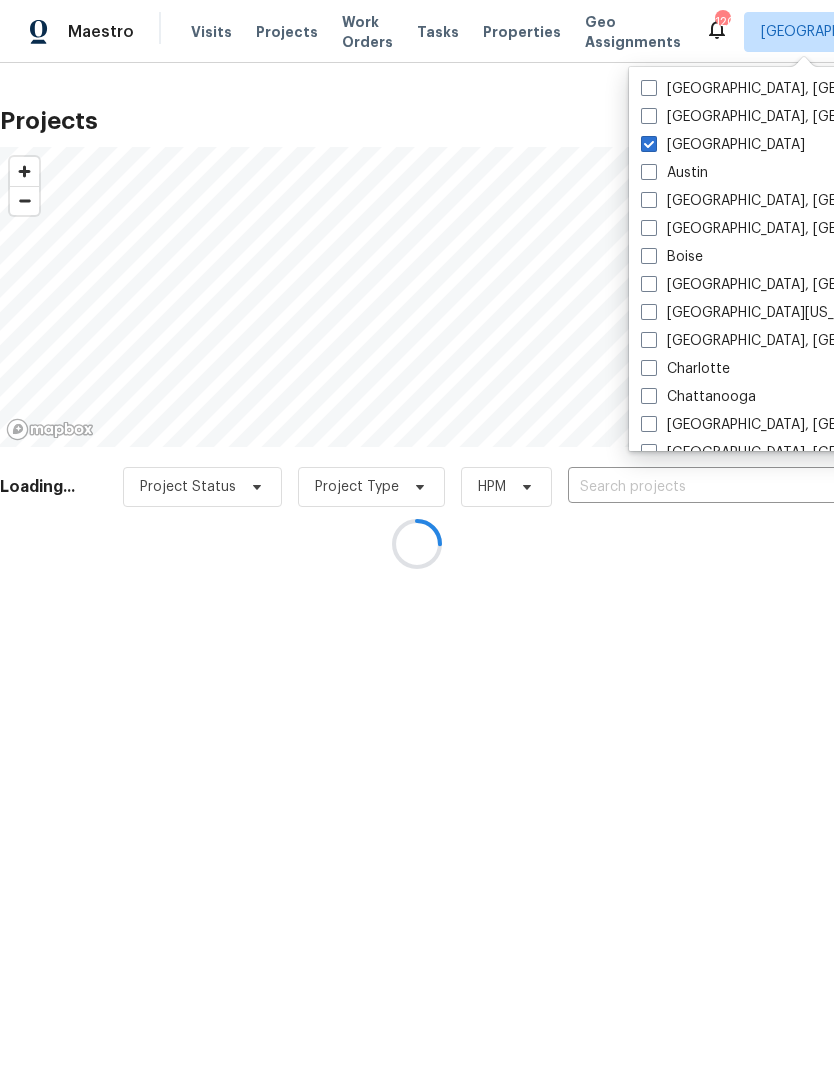 checkbox on "false" 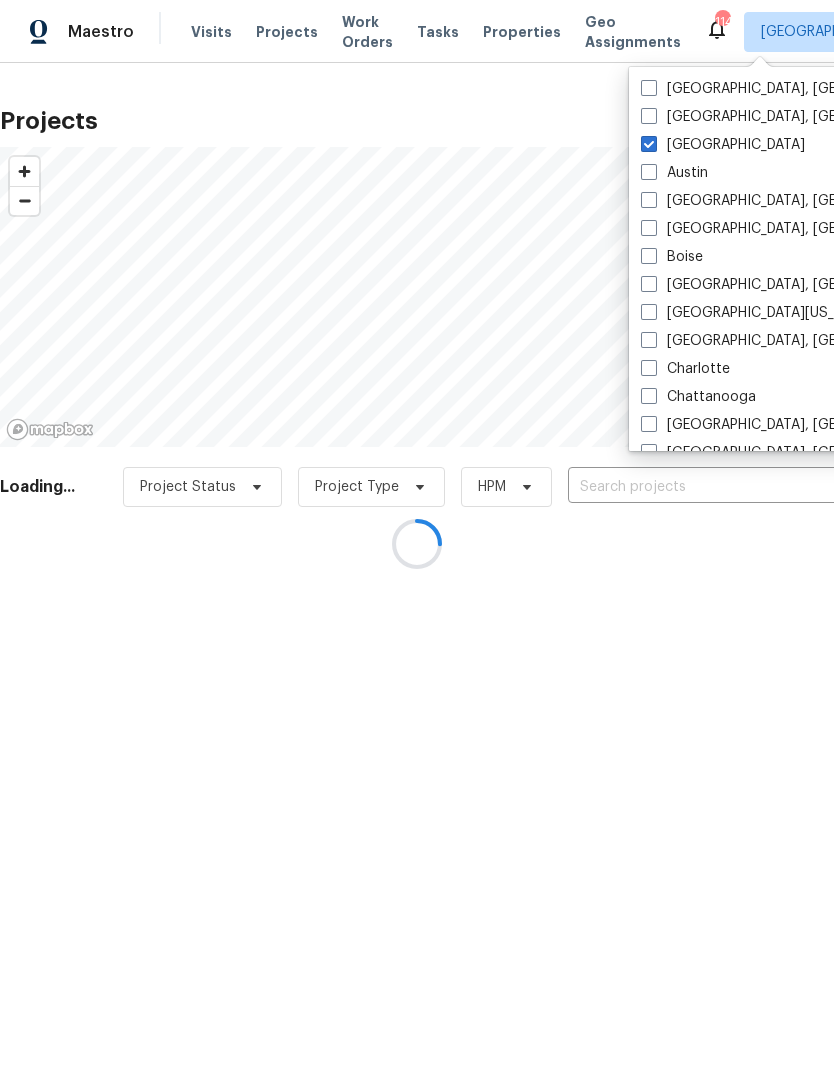 click at bounding box center [417, 543] 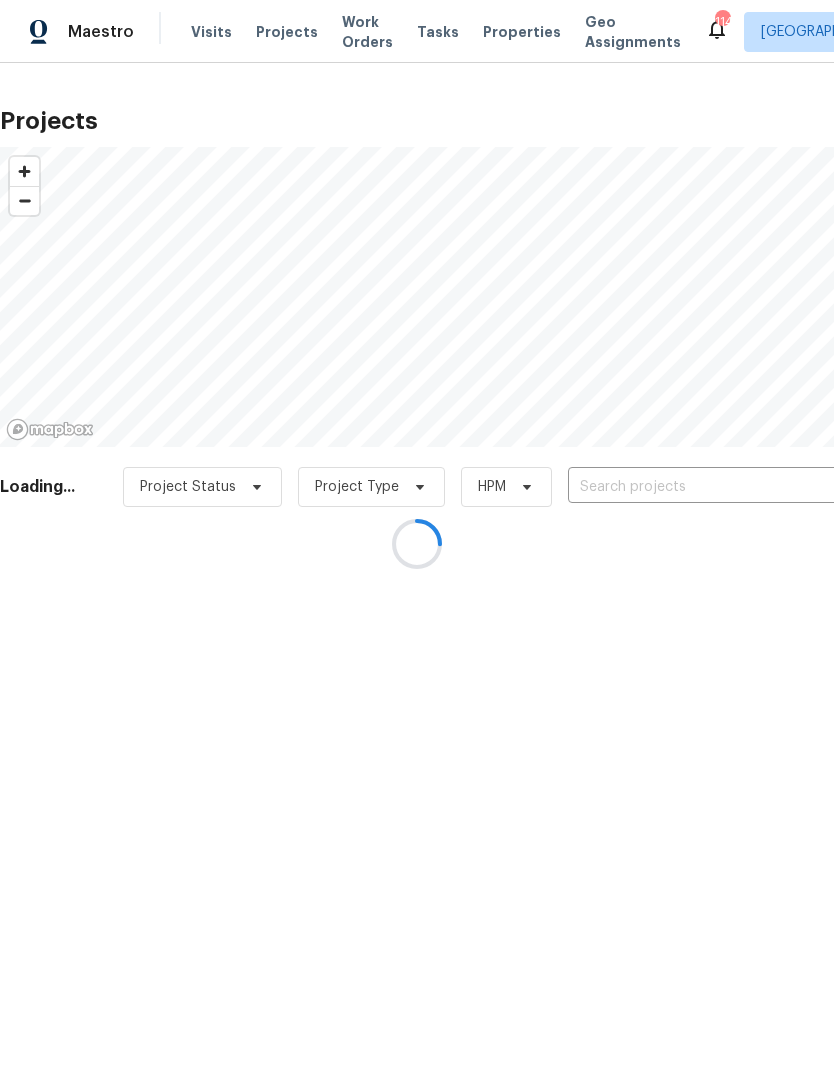 click at bounding box center [417, 543] 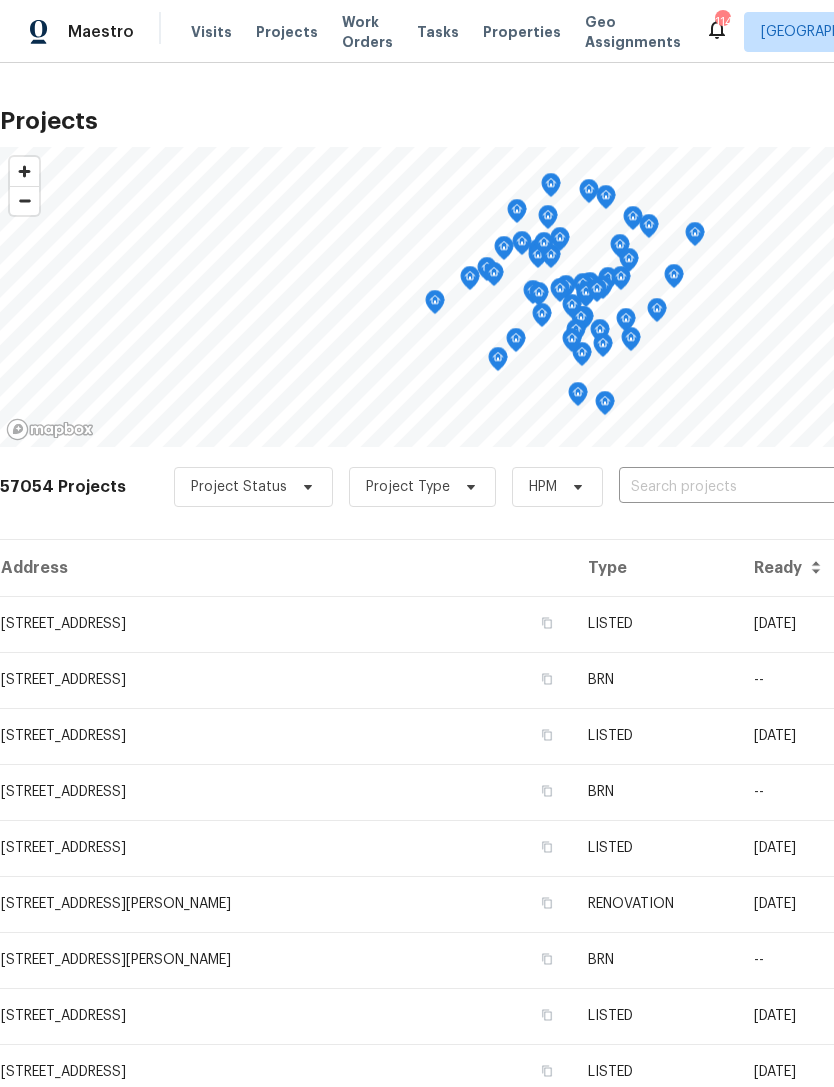 click at bounding box center (733, 487) 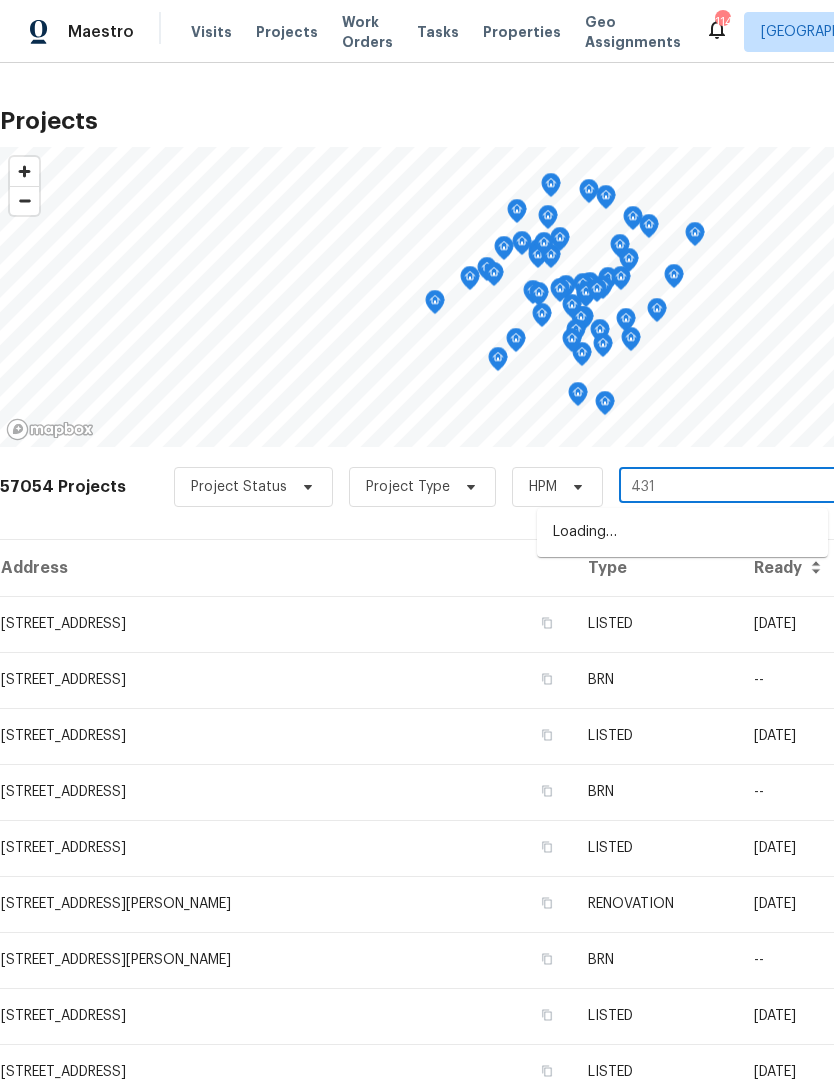 type on "4318" 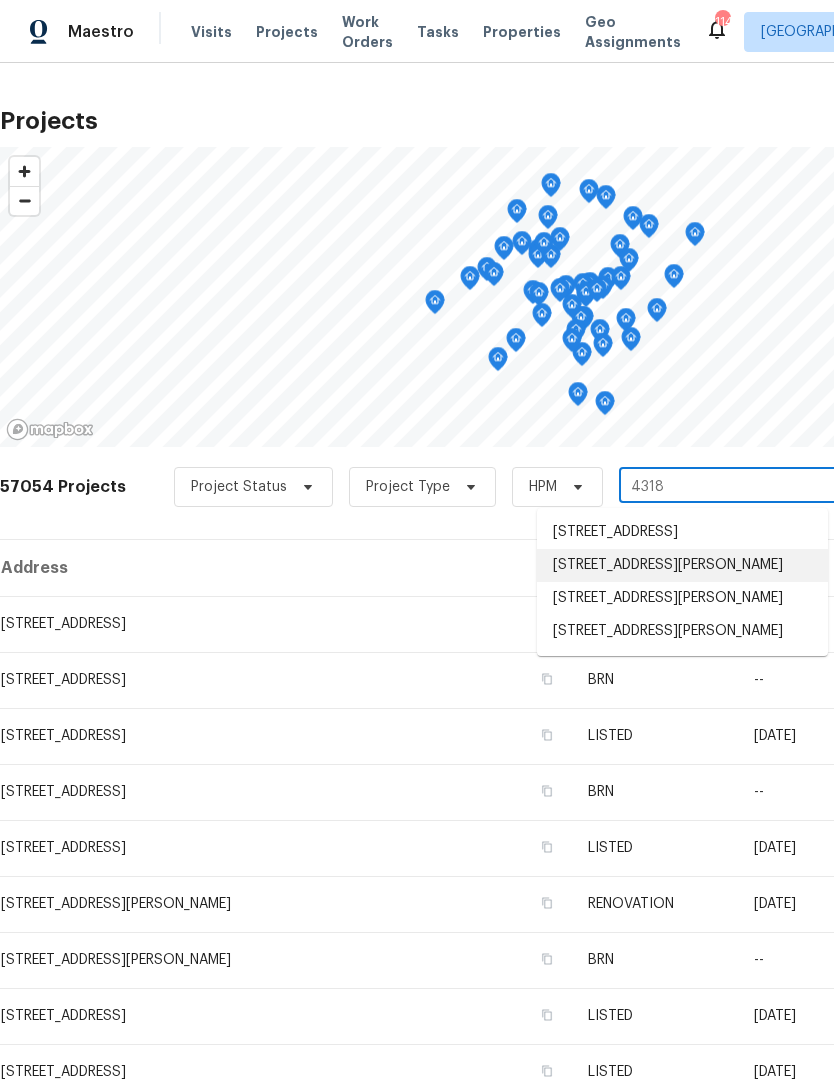 click on "[STREET_ADDRESS][PERSON_NAME]" at bounding box center [682, 565] 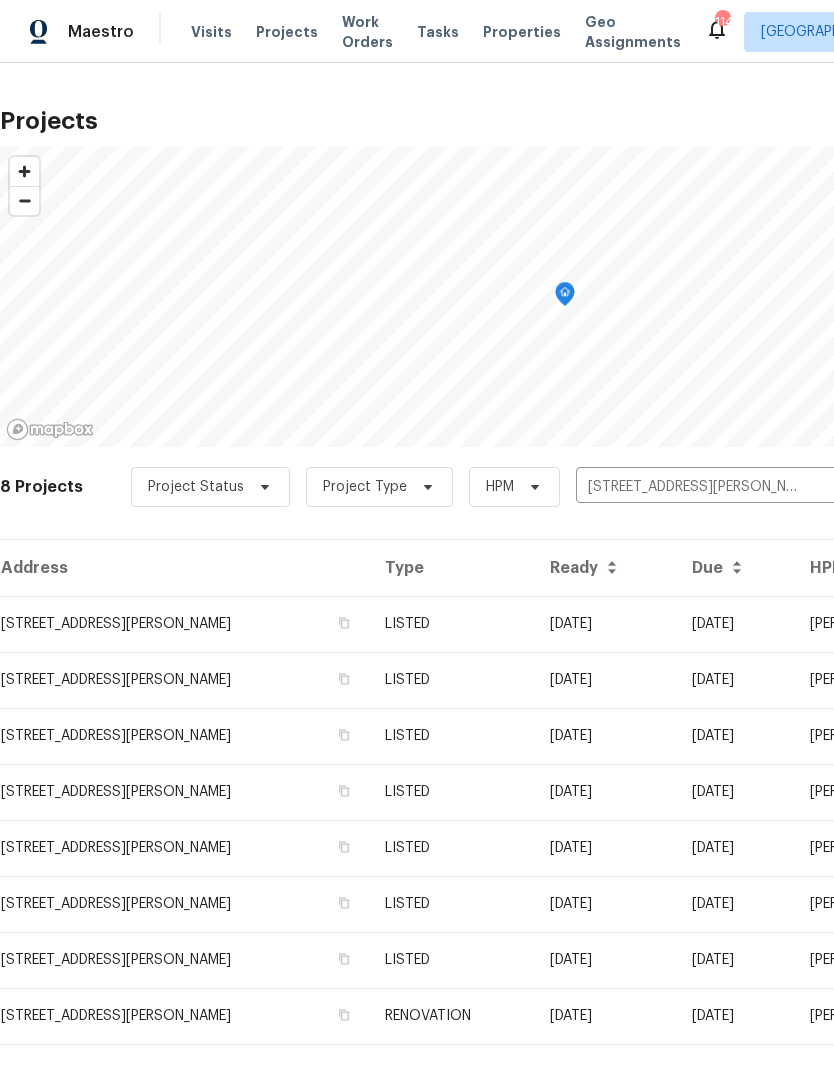 scroll, scrollTop: 0, scrollLeft: 0, axis: both 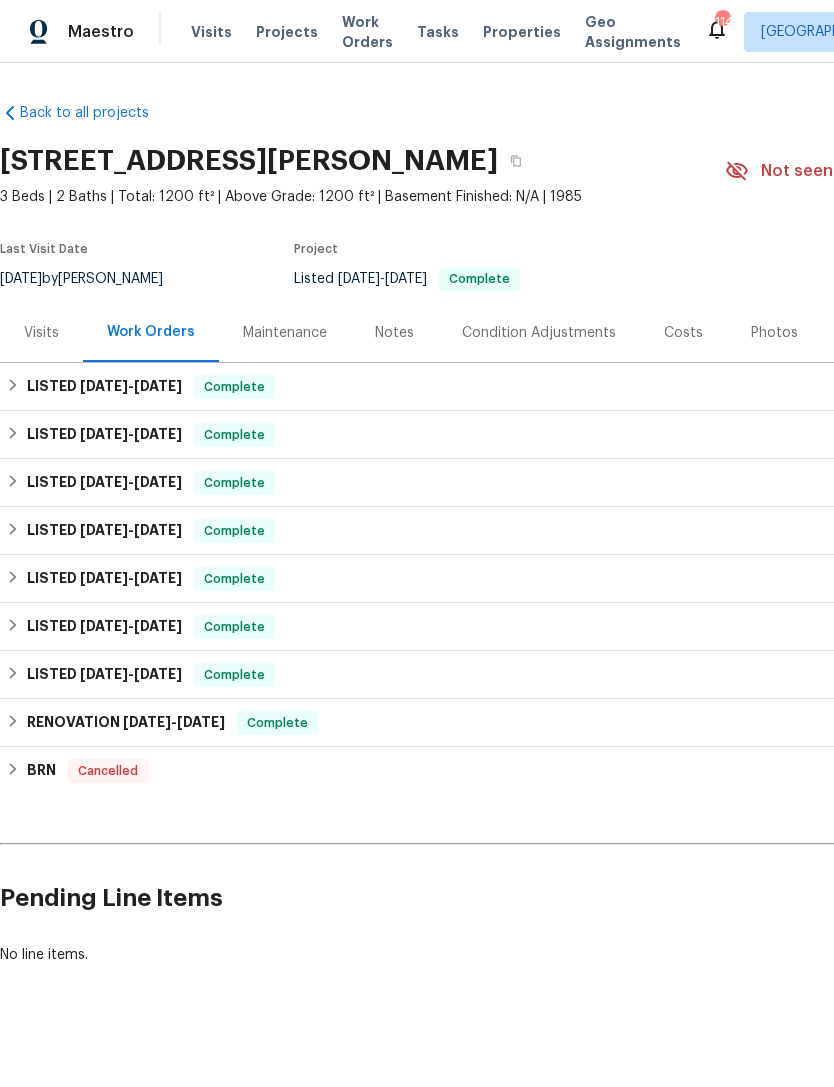 click on "Visits" at bounding box center (41, 333) 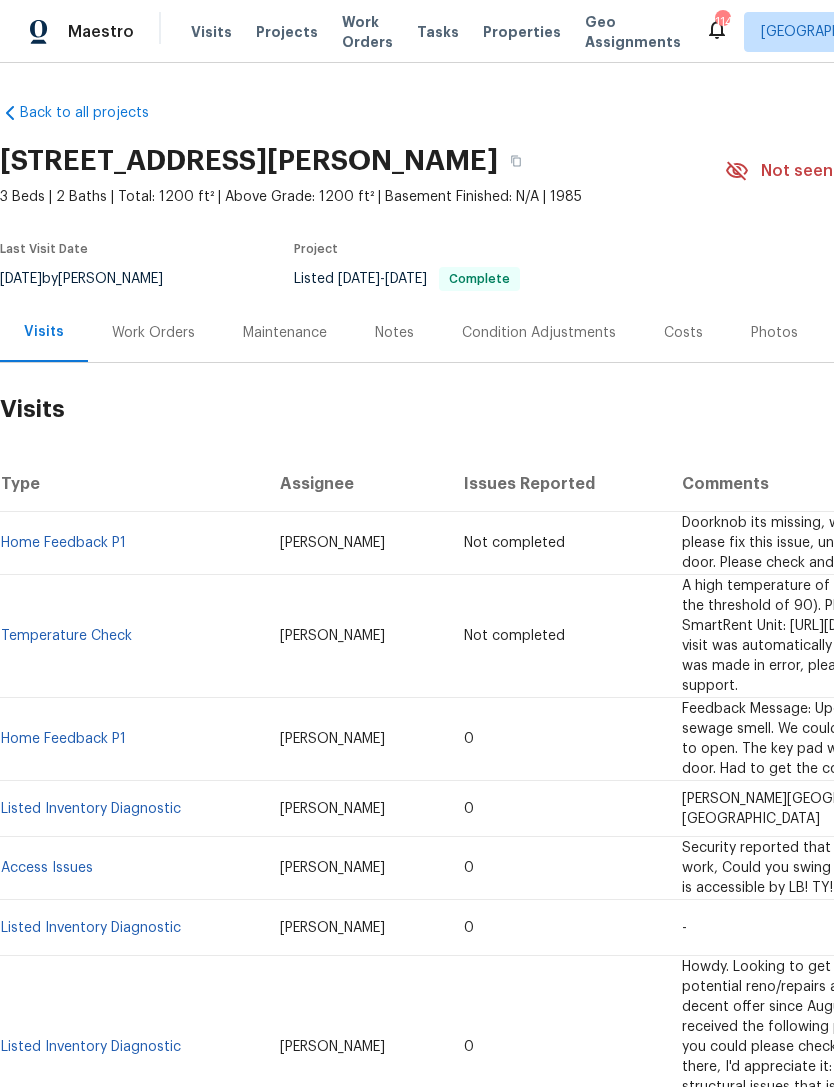 click on "Listed Inventory Diagnostic" at bounding box center [91, 809] 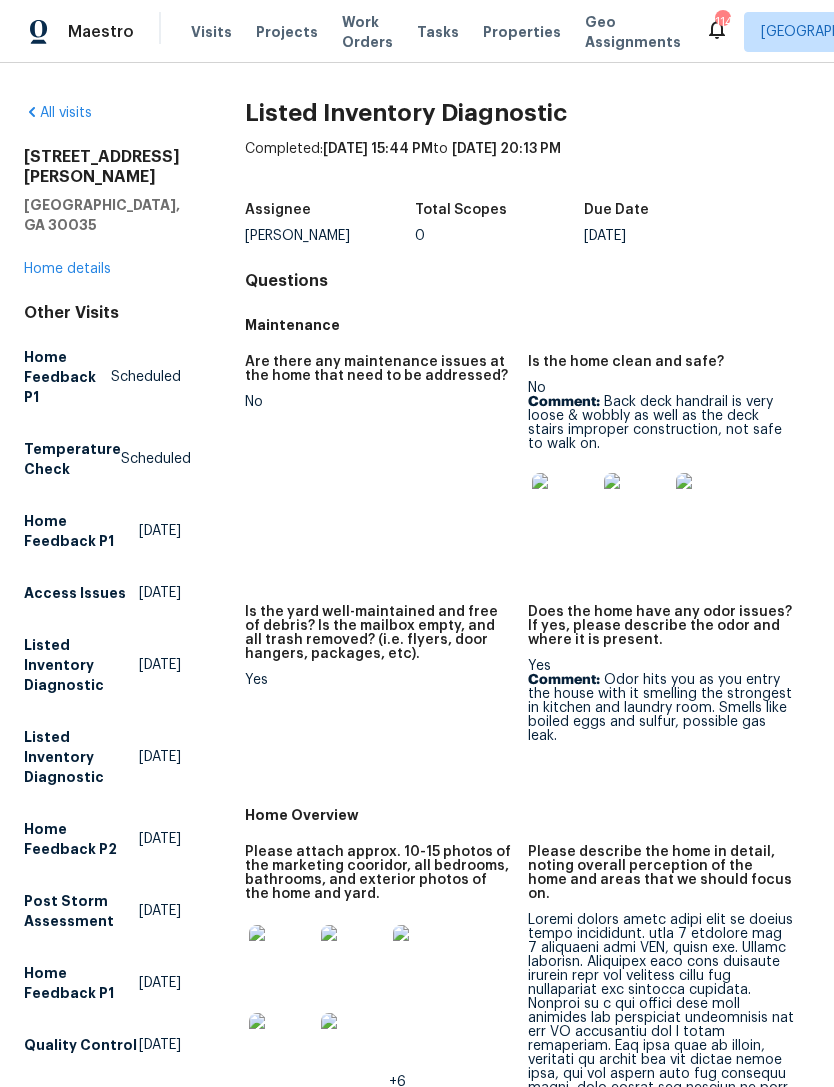scroll, scrollTop: 0, scrollLeft: 0, axis: both 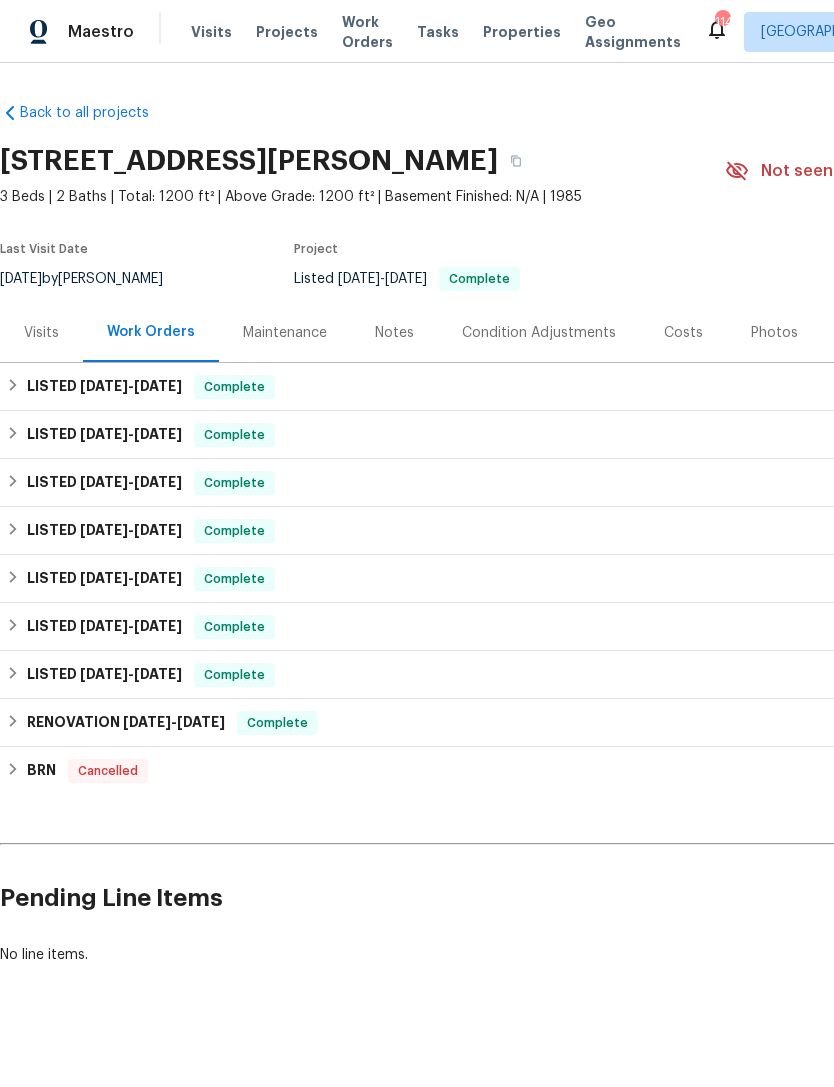 click on "Notes" at bounding box center (394, 332) 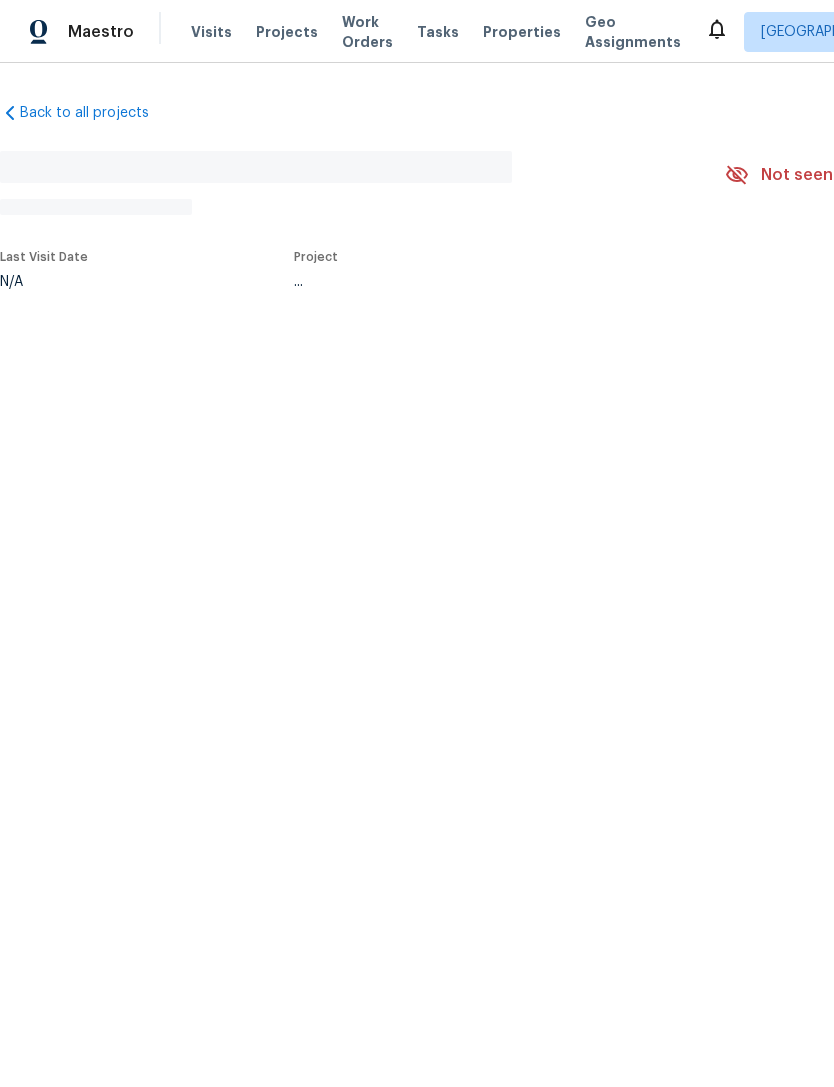 scroll, scrollTop: 0, scrollLeft: 0, axis: both 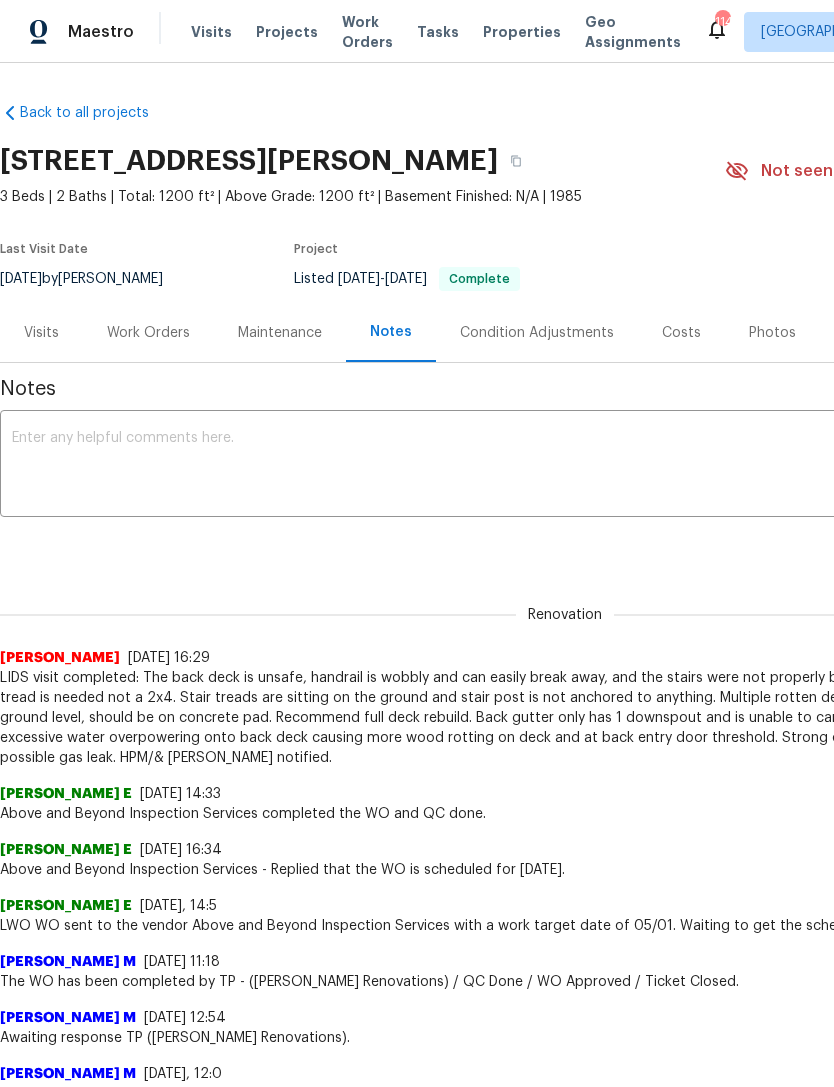 click on "[STREET_ADDRESS][PERSON_NAME]" at bounding box center [362, 161] 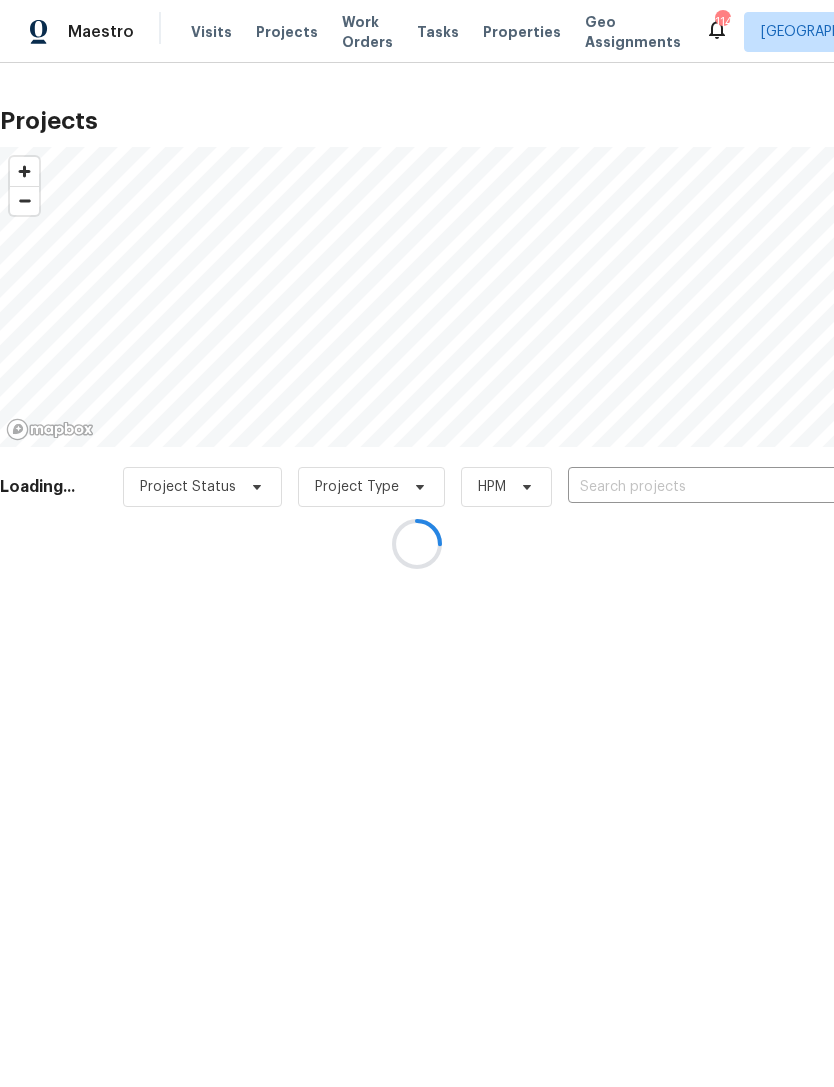 click at bounding box center (417, 543) 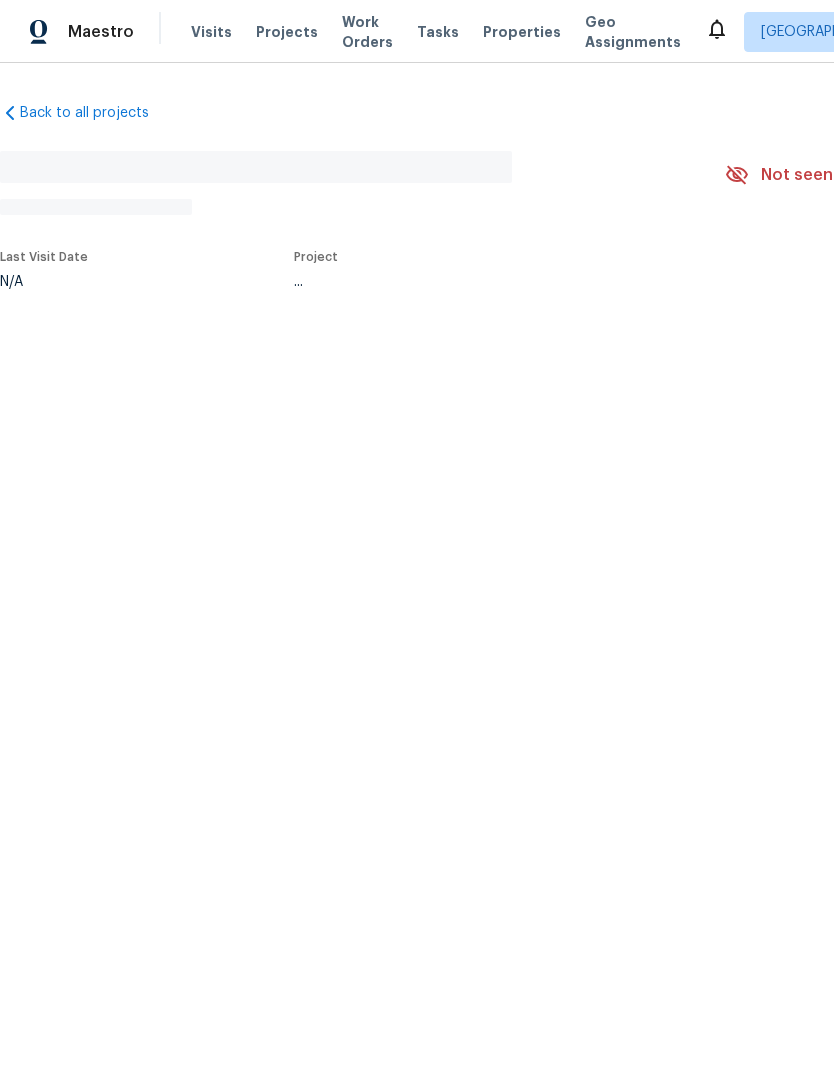 scroll, scrollTop: 0, scrollLeft: 0, axis: both 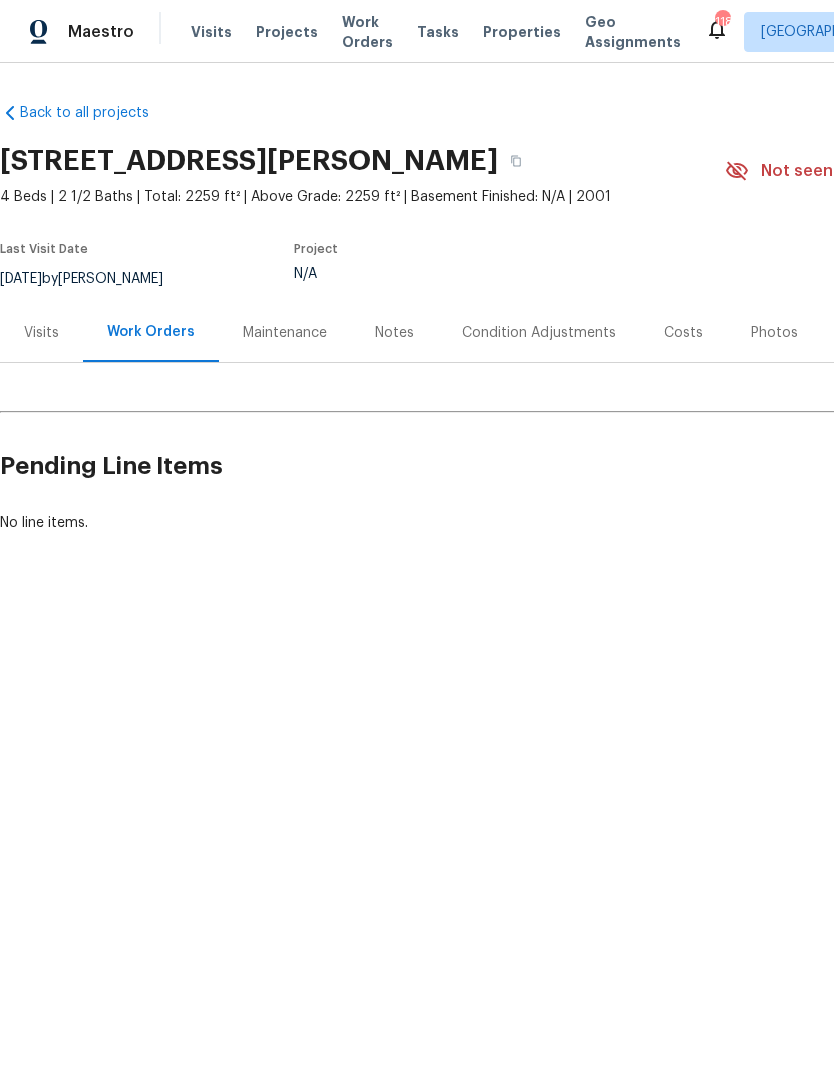 click on "Photos" at bounding box center (774, 333) 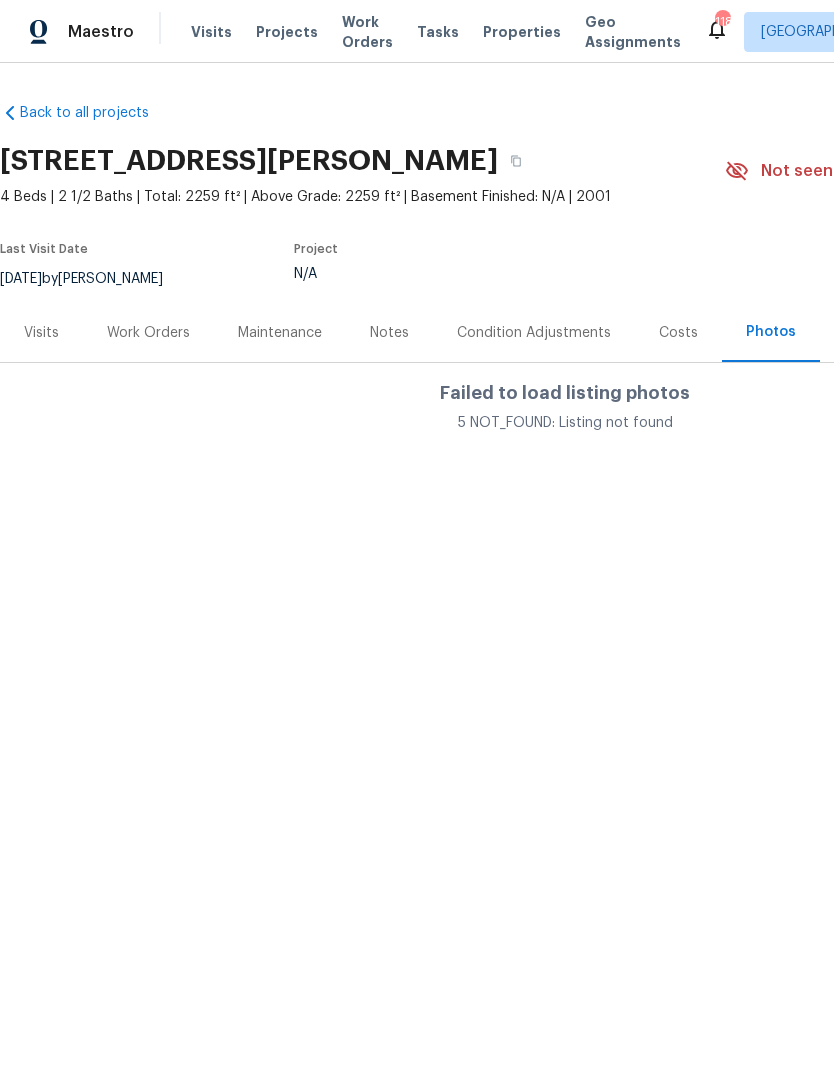 click on "Costs" at bounding box center [678, 333] 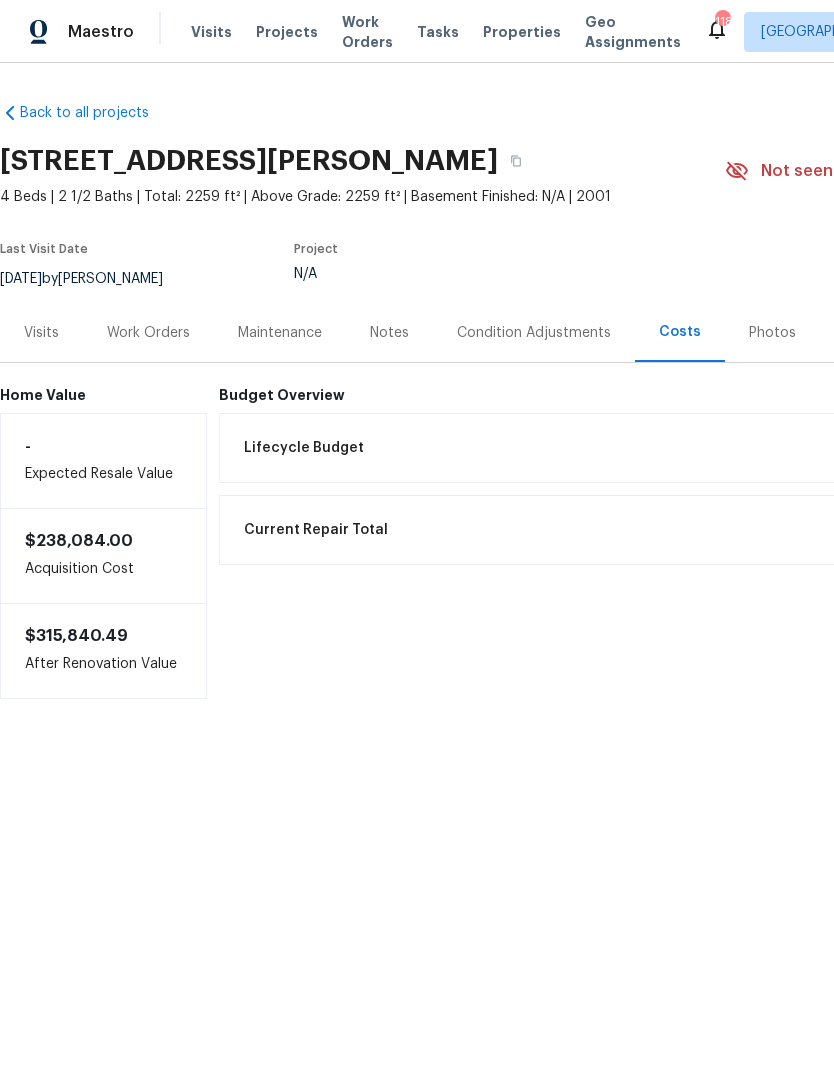 click on "Condition Adjustments" at bounding box center [534, 333] 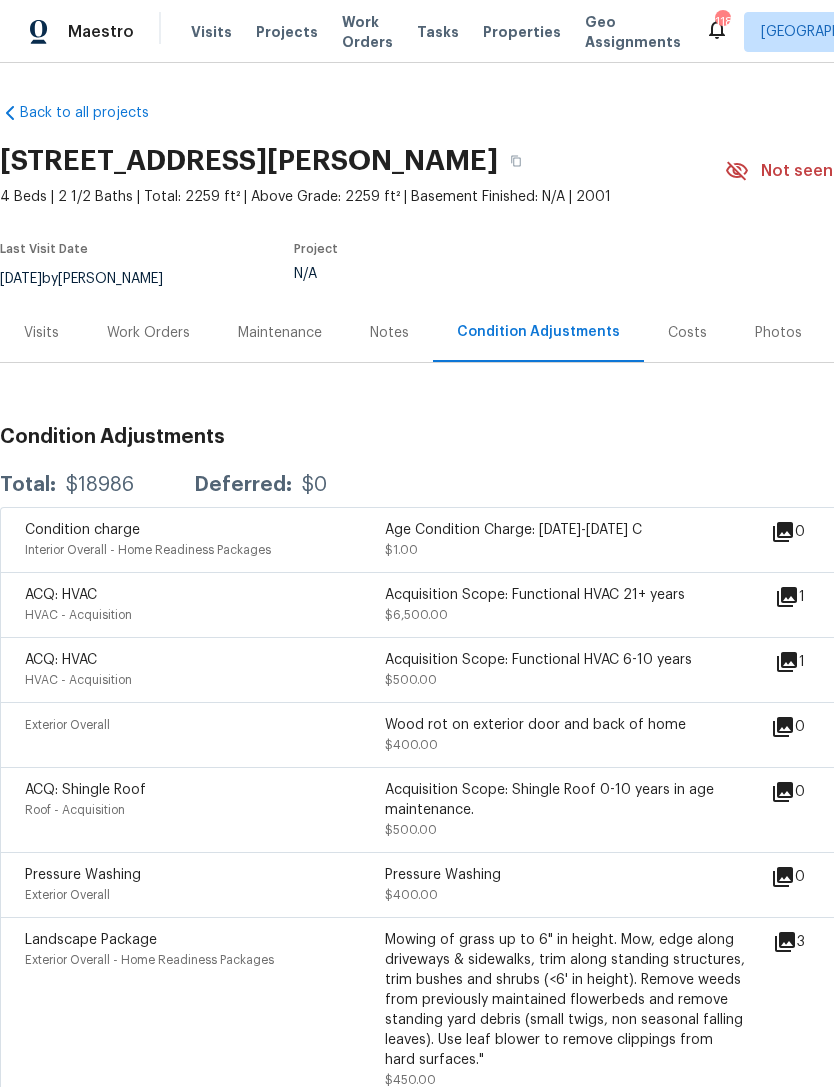 click on "Costs" at bounding box center [687, 332] 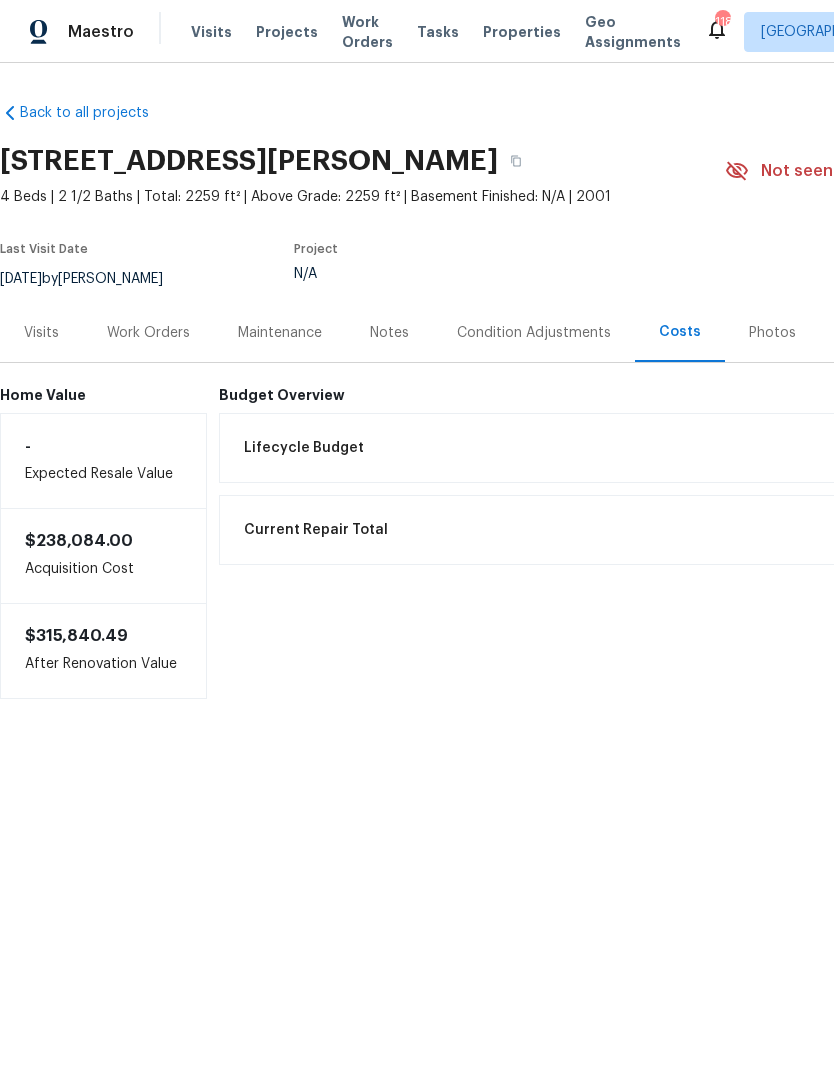 click on "Notes" at bounding box center (389, 333) 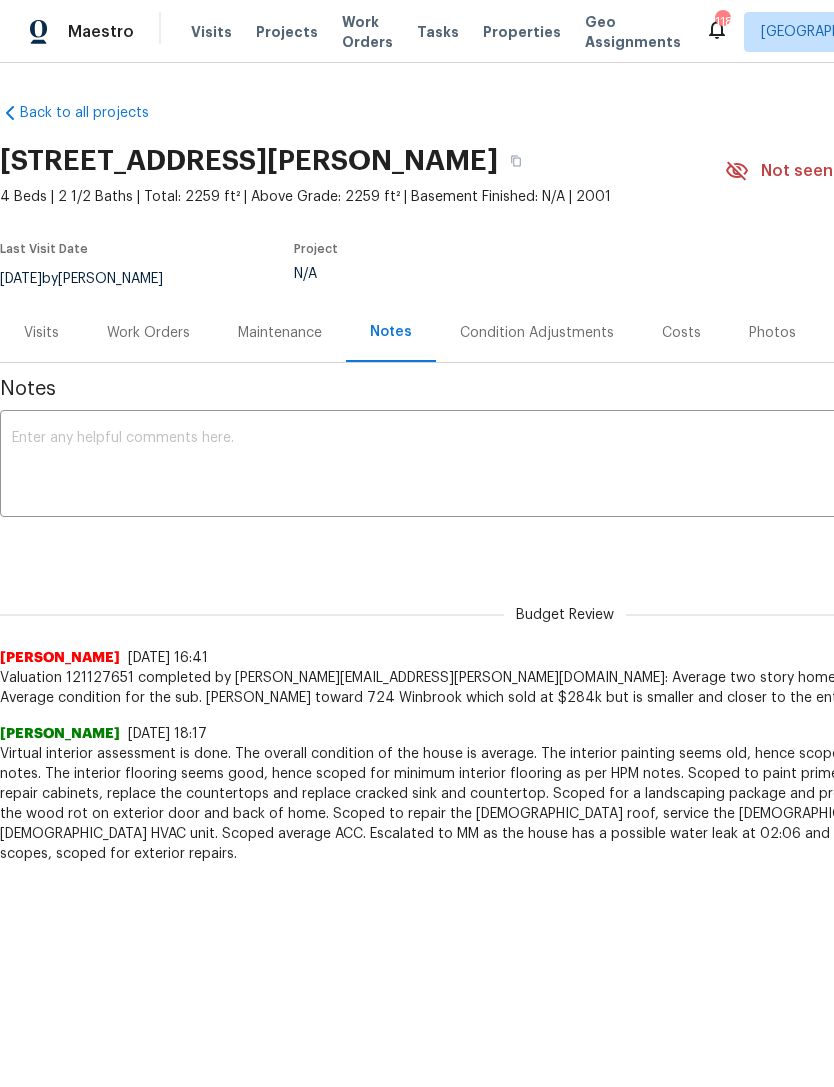 click on "Maintenance" at bounding box center (280, 333) 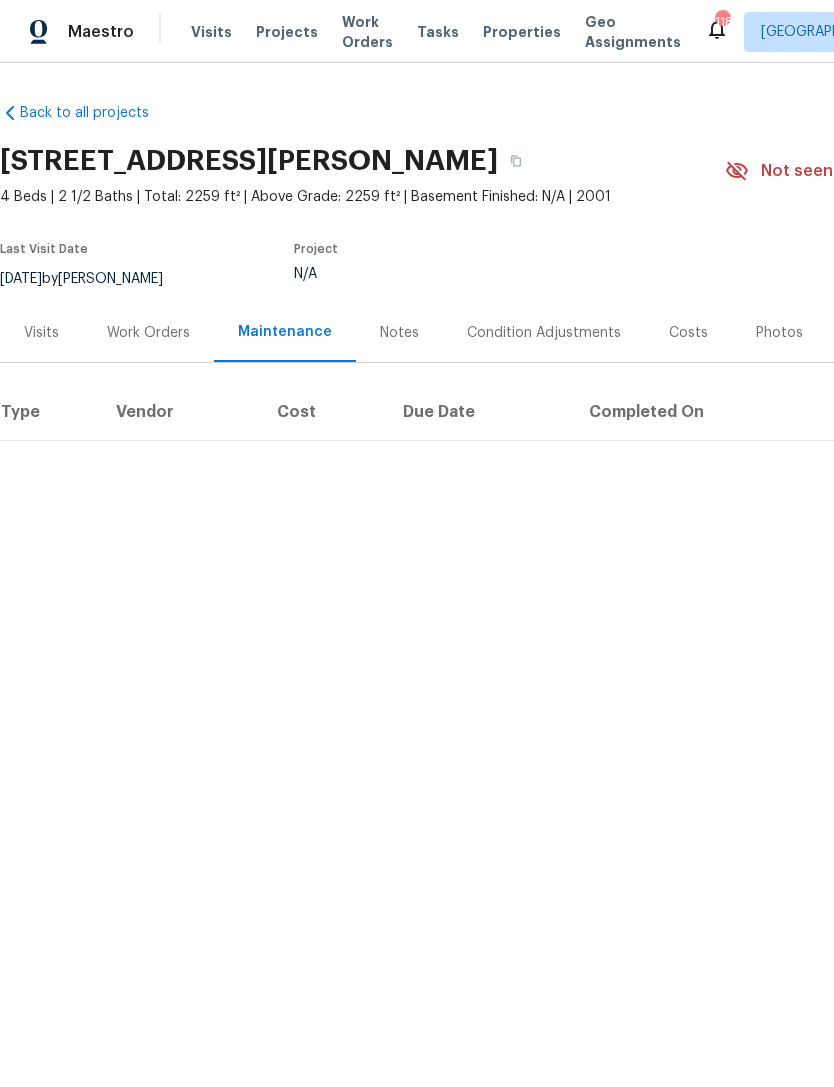click on "Work Orders" at bounding box center (148, 333) 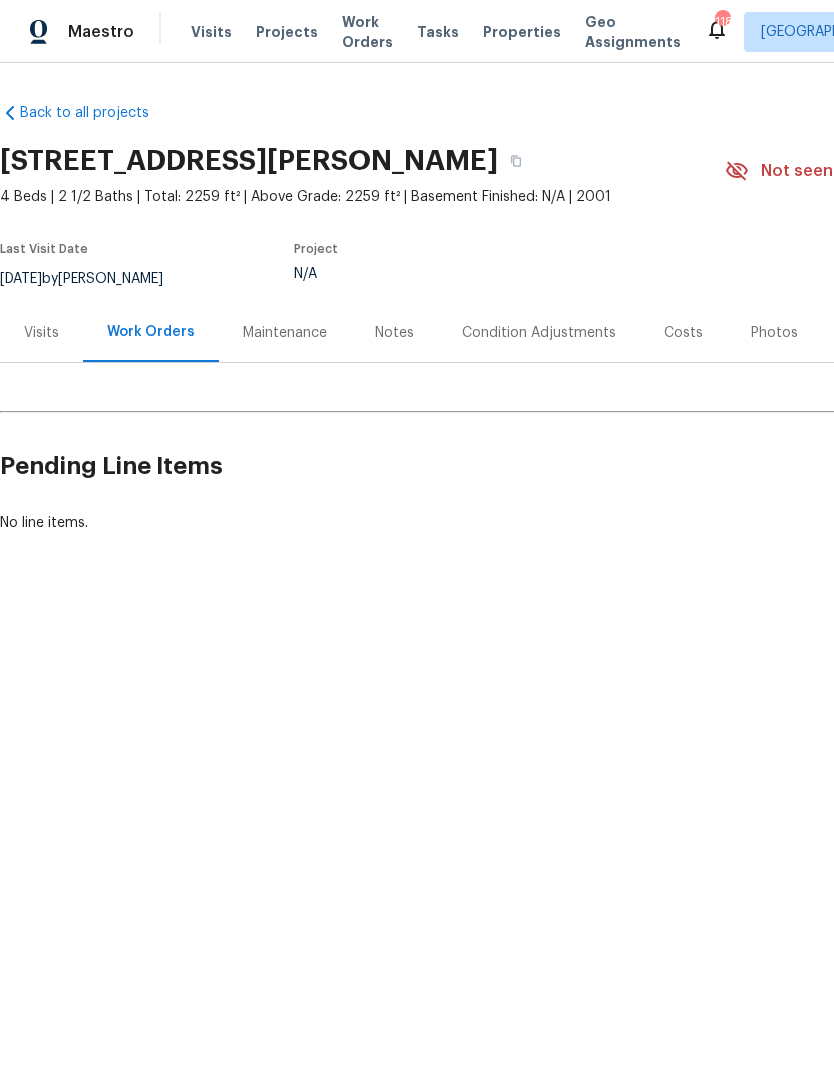 click on "Visits" at bounding box center (41, 332) 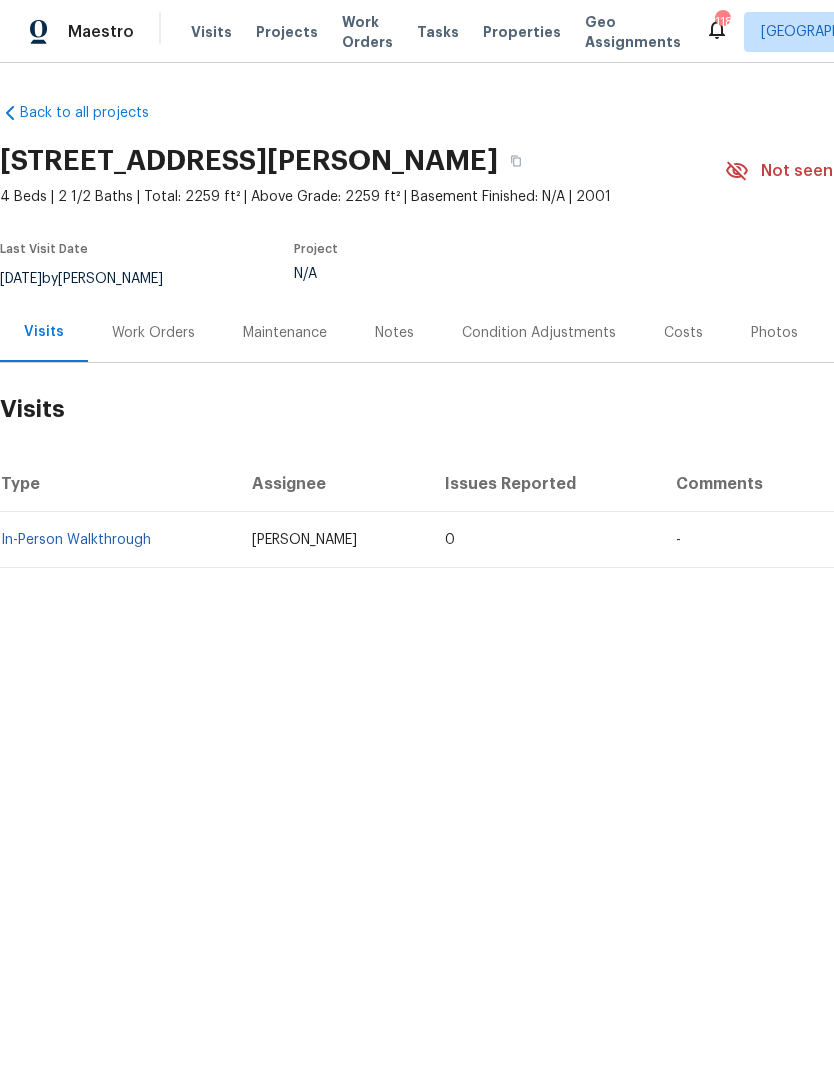 click on "Photos" at bounding box center (774, 332) 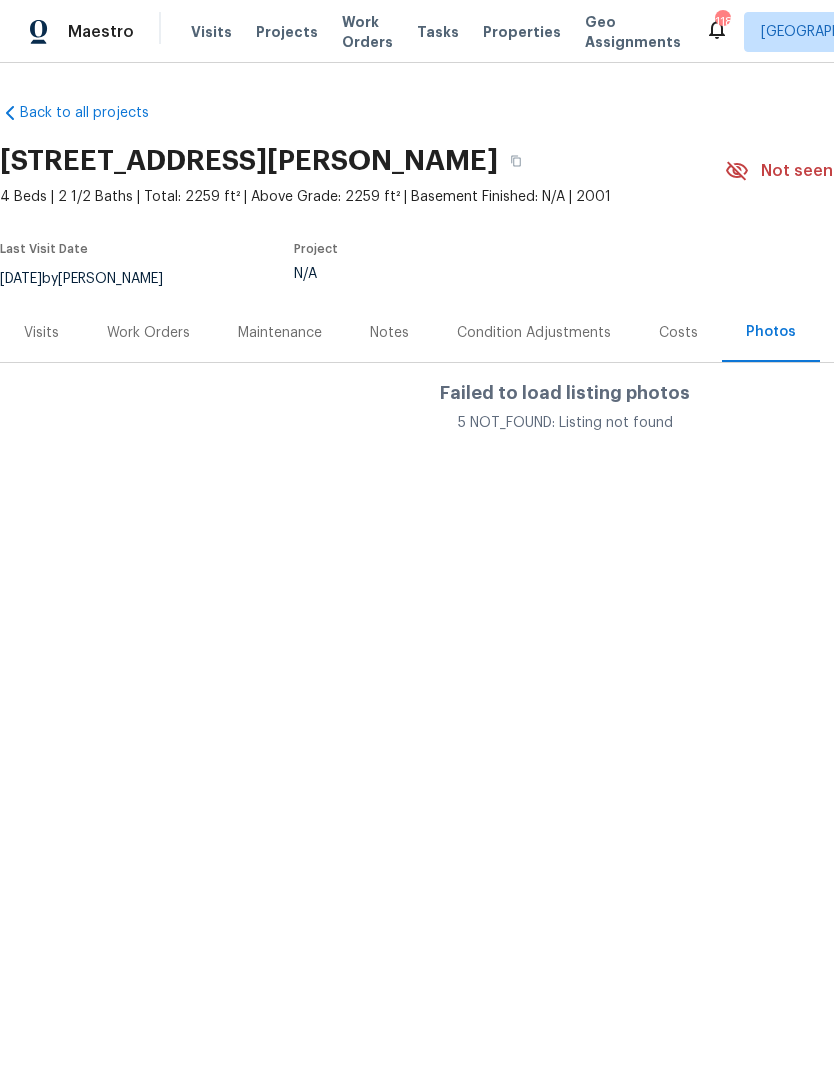 click on "Costs" at bounding box center (678, 333) 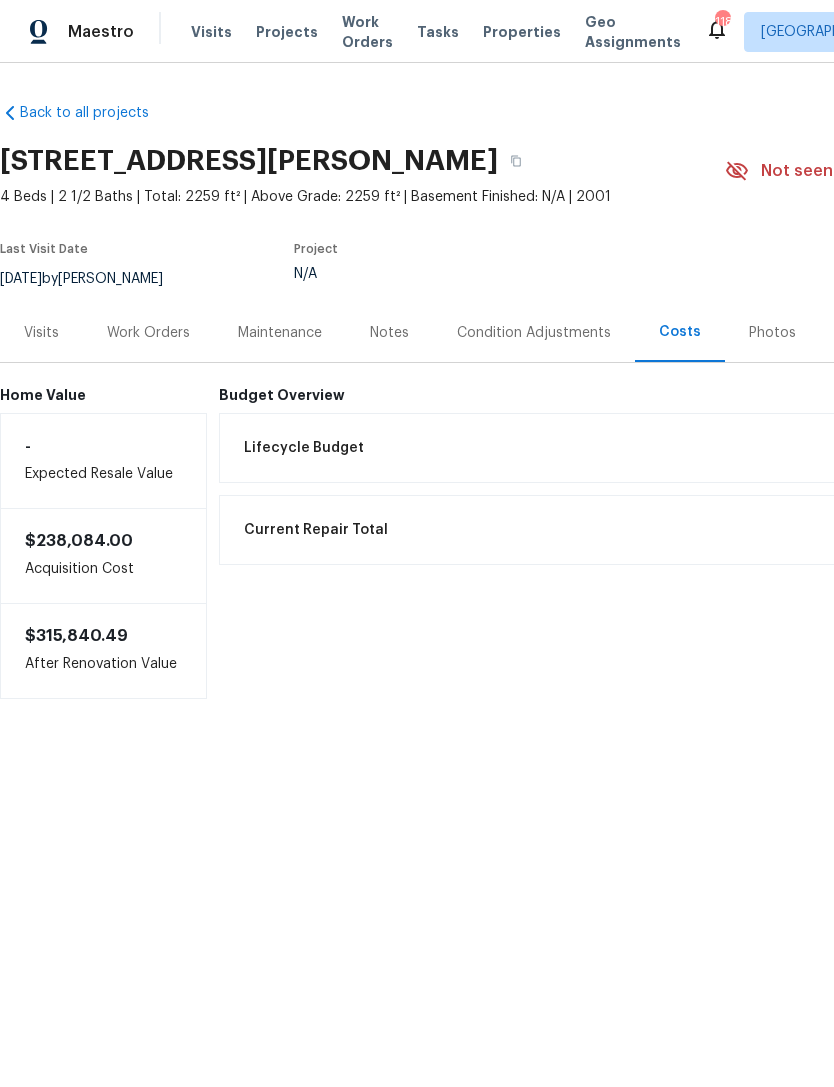 click on "Condition Adjustments" at bounding box center (534, 333) 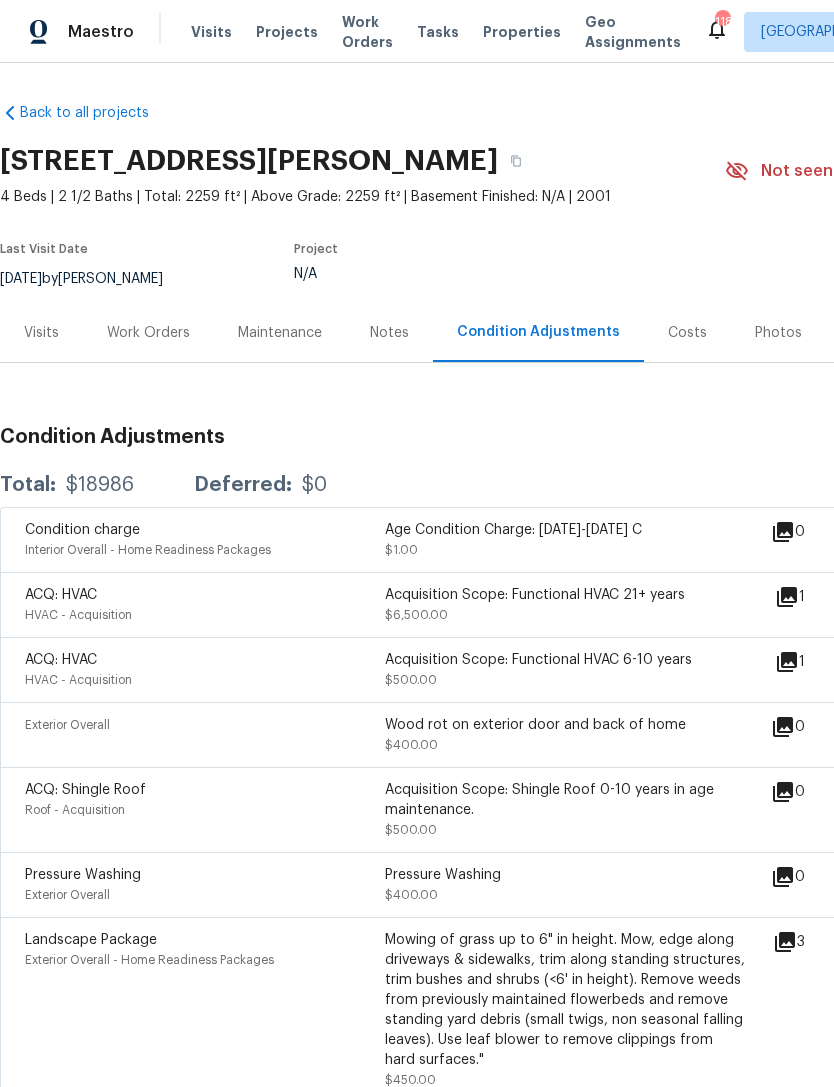 click on "Costs" at bounding box center [687, 333] 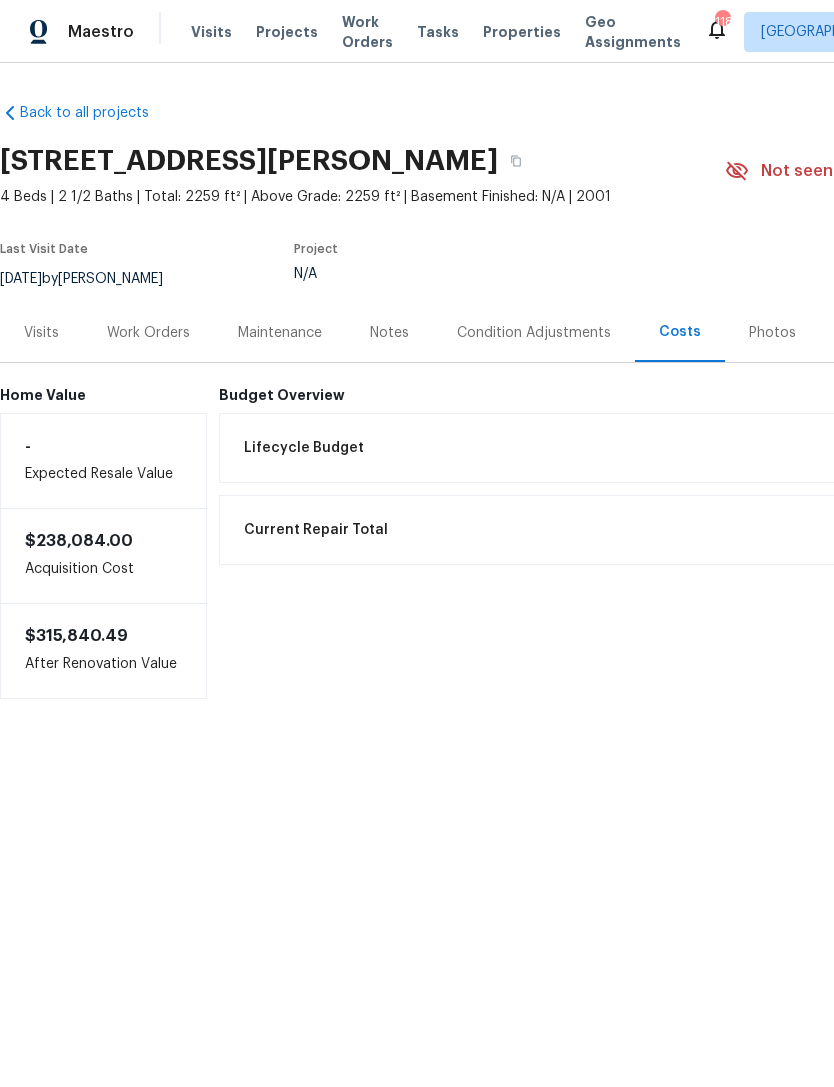 click on "$238,084.00 Acquisition Cost" at bounding box center [103, 556] 